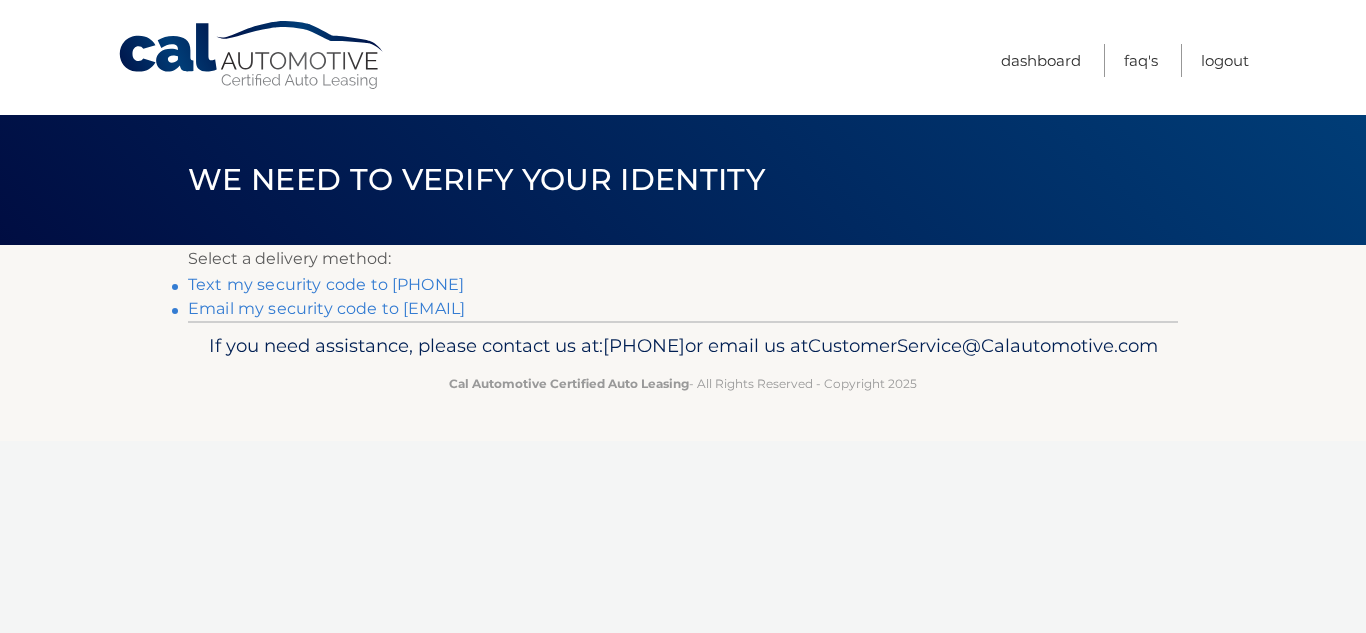 scroll, scrollTop: 0, scrollLeft: 0, axis: both 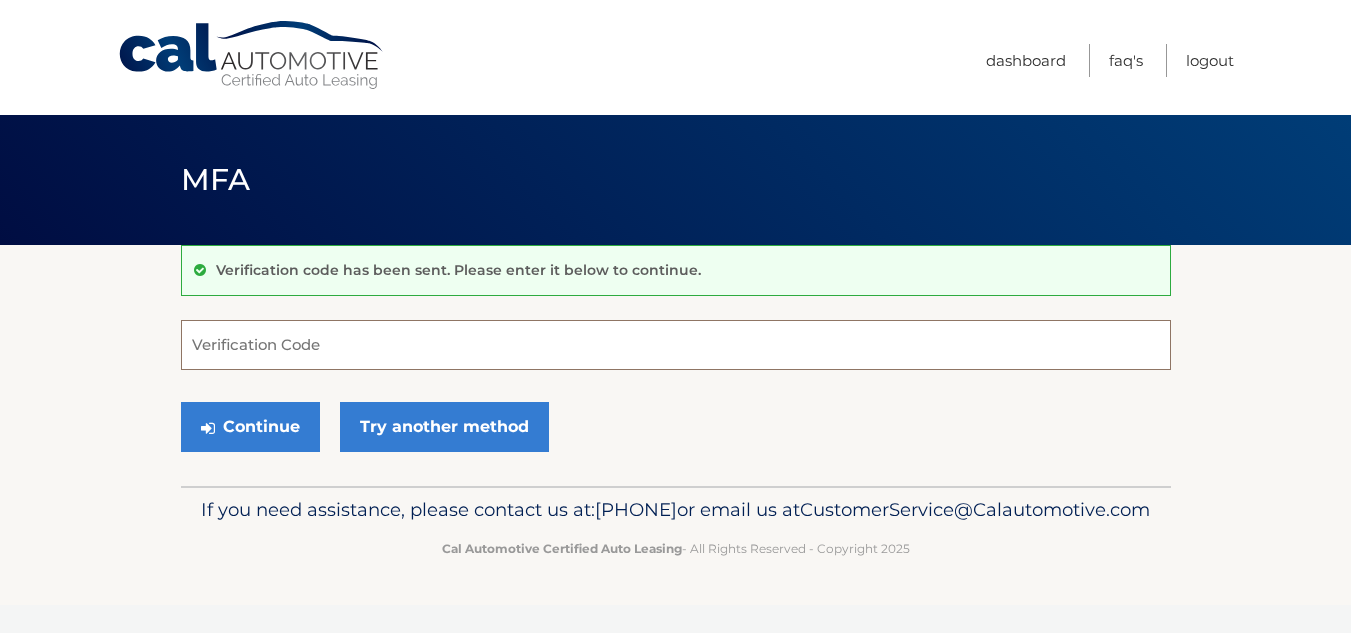 click on "Verification Code" at bounding box center [676, 345] 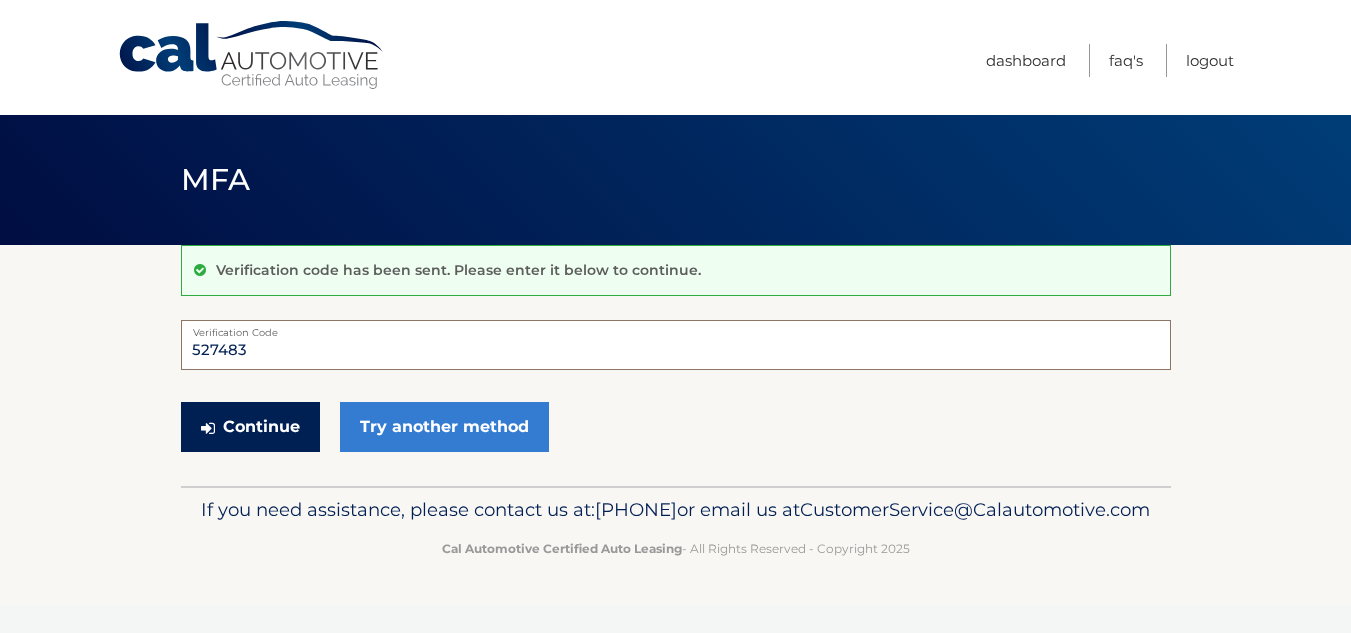 type on "527483" 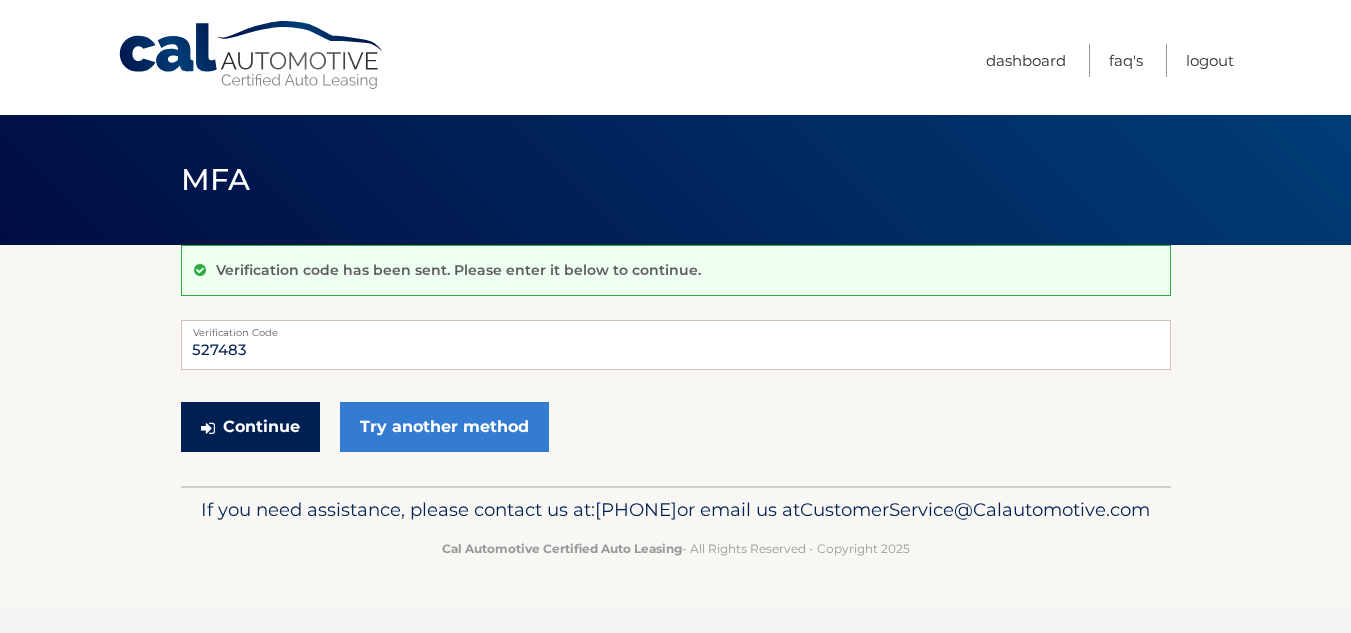 click on "Continue" at bounding box center (250, 427) 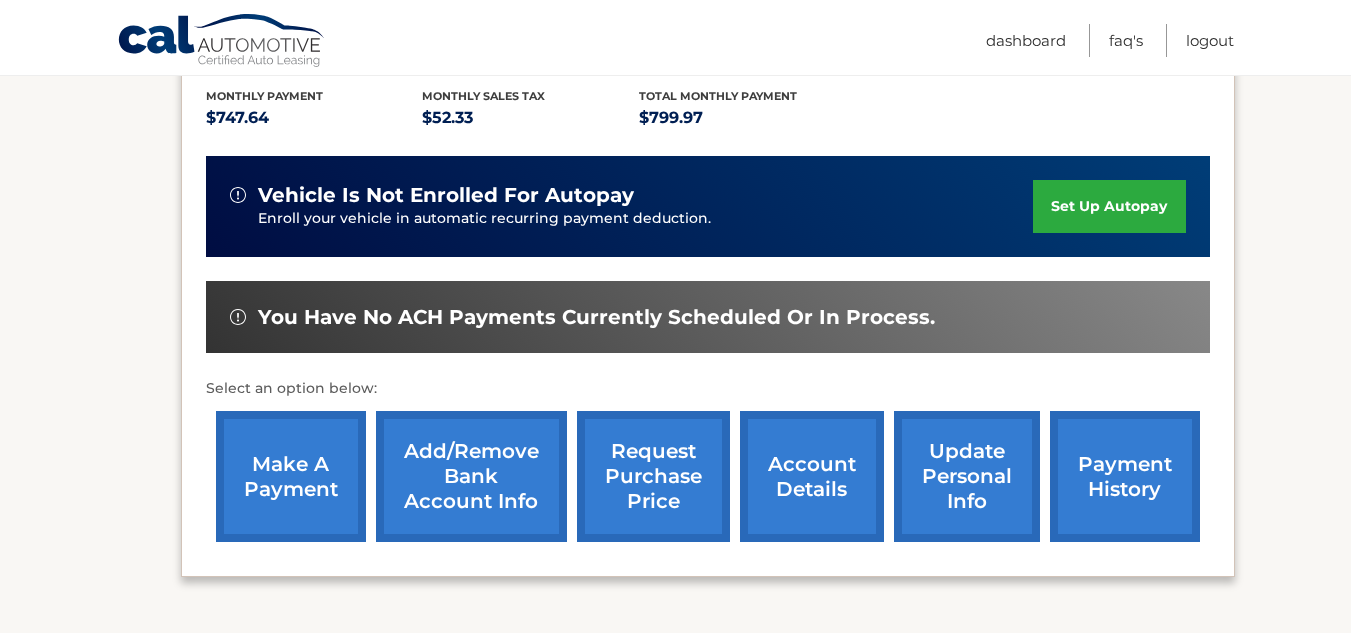 scroll, scrollTop: 500, scrollLeft: 0, axis: vertical 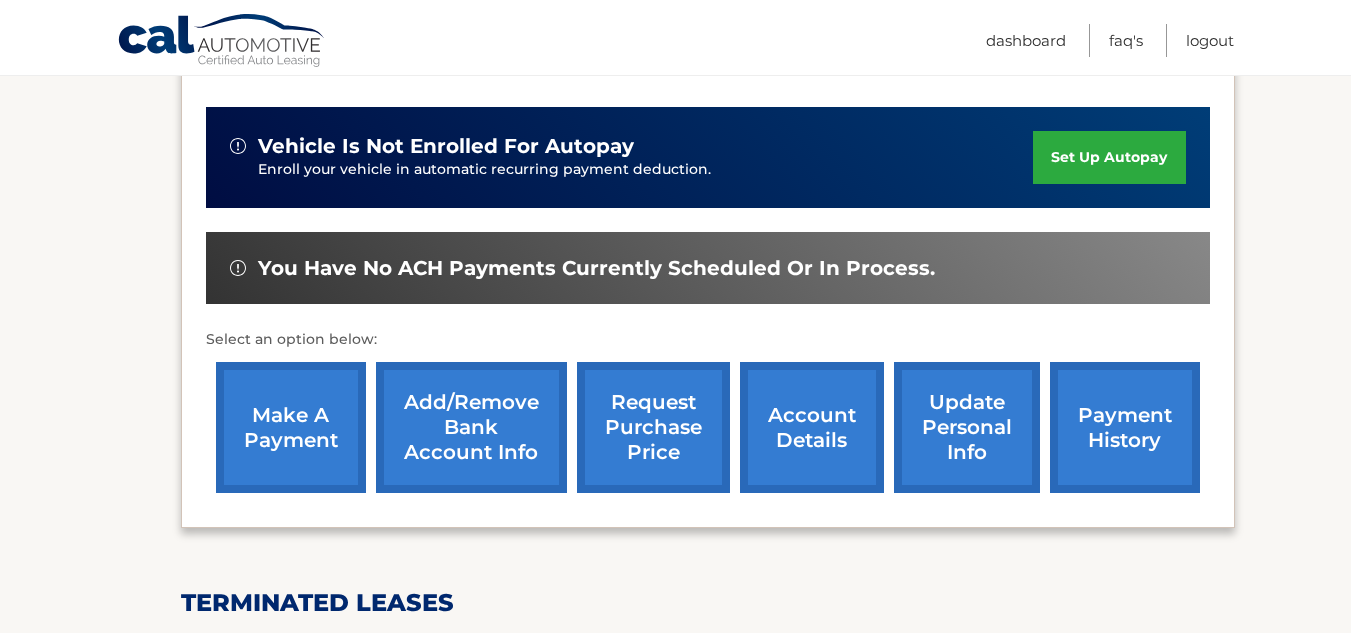 drag, startPoint x: 274, startPoint y: 427, endPoint x: 279, endPoint y: 446, distance: 19.646883 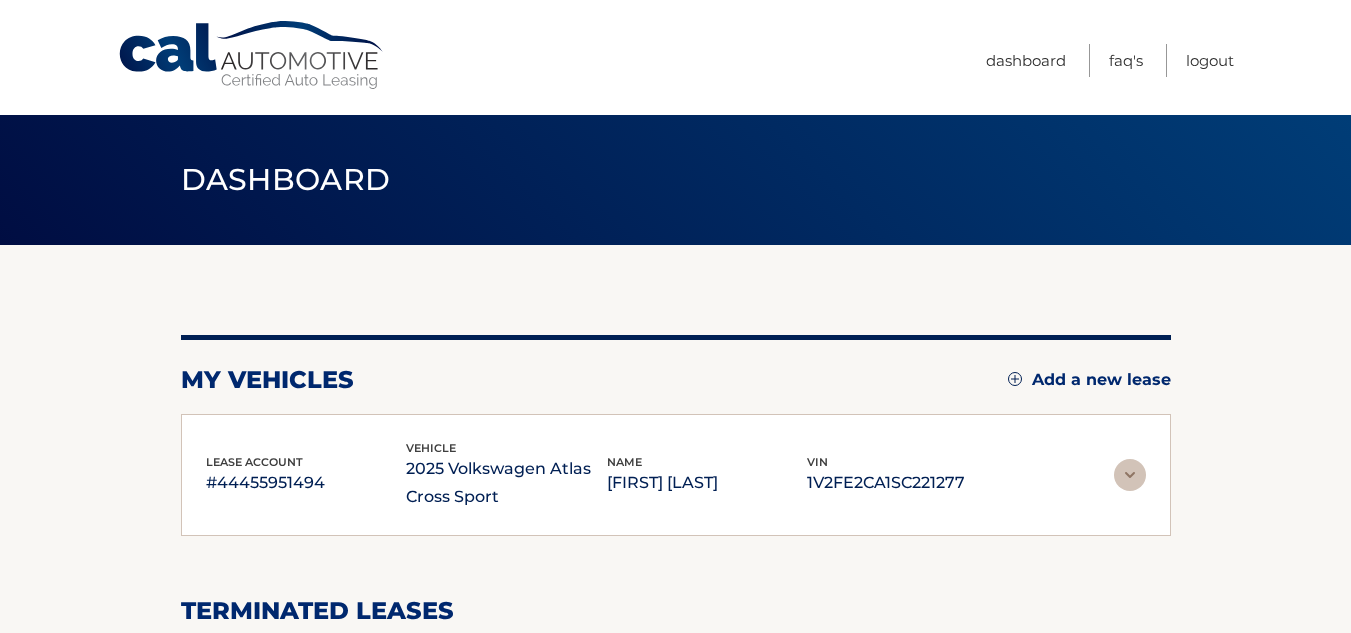 scroll, scrollTop: 0, scrollLeft: 0, axis: both 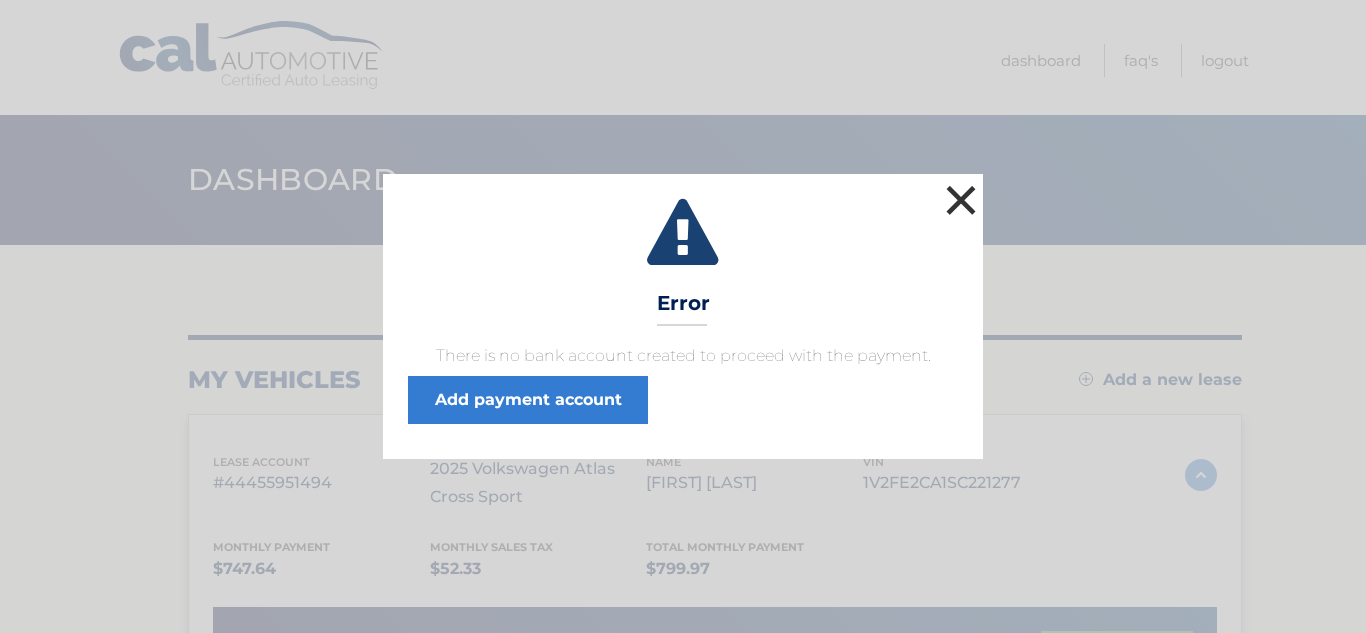 drag, startPoint x: 959, startPoint y: 196, endPoint x: 949, endPoint y: 201, distance: 11.18034 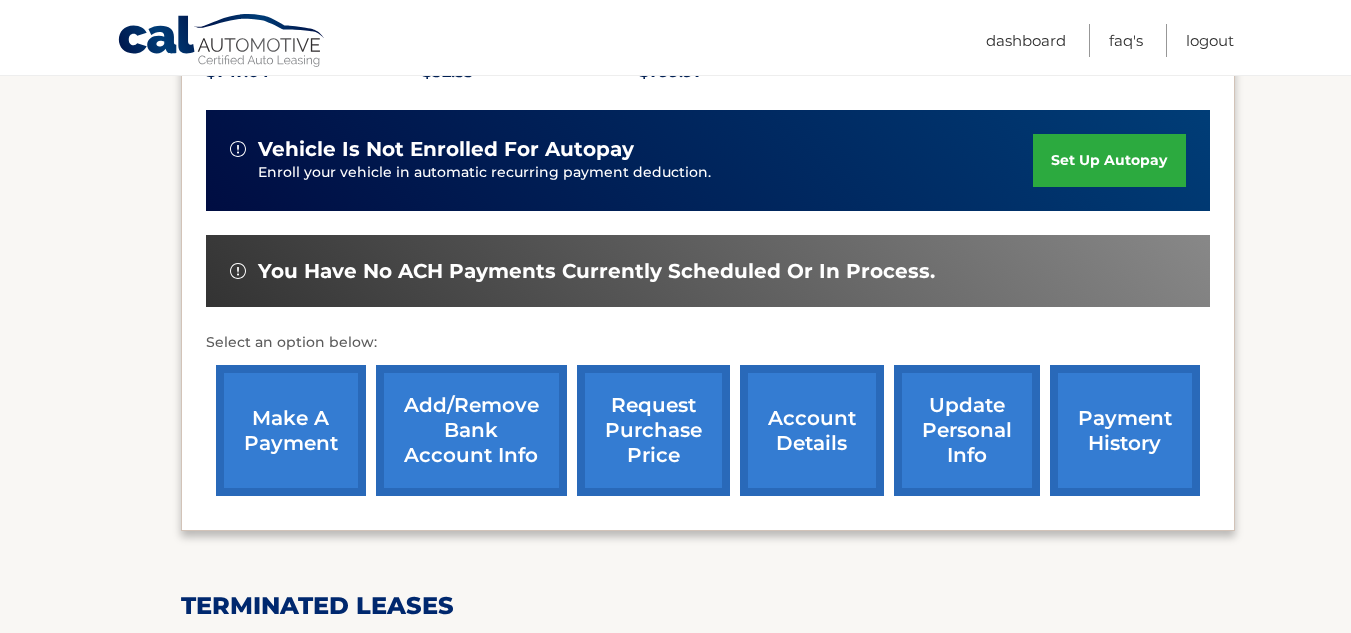 scroll, scrollTop: 500, scrollLeft: 0, axis: vertical 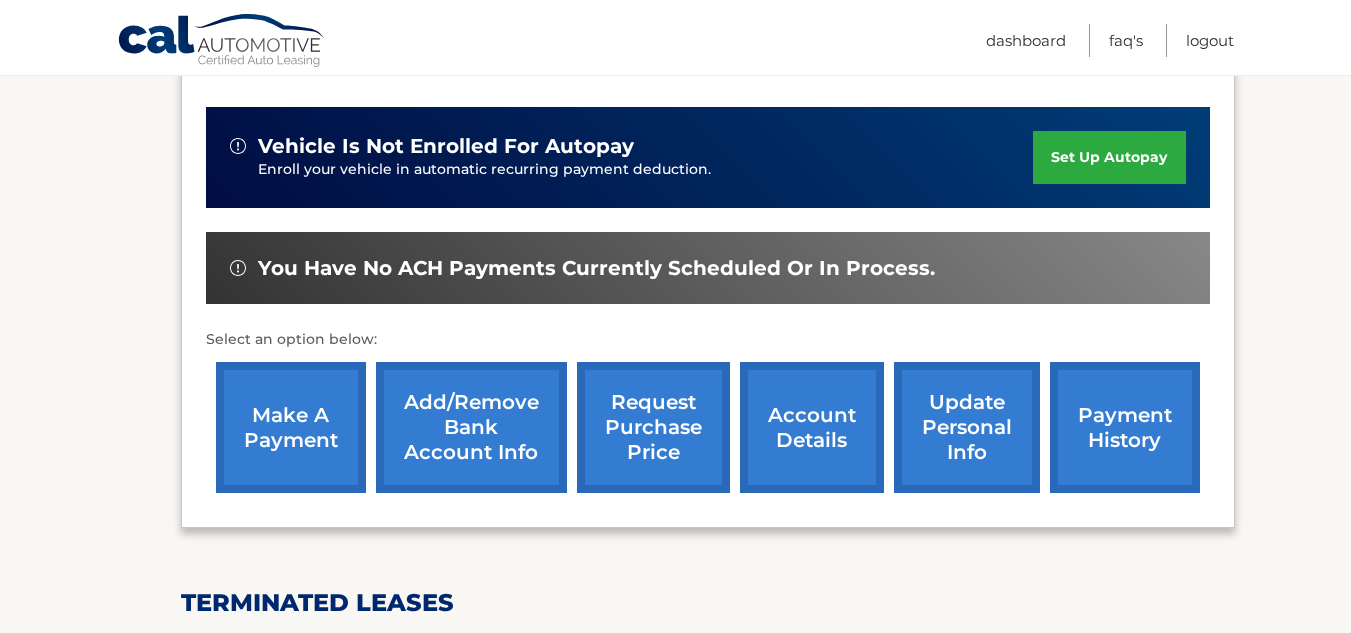 click on "make a payment" at bounding box center (291, 427) 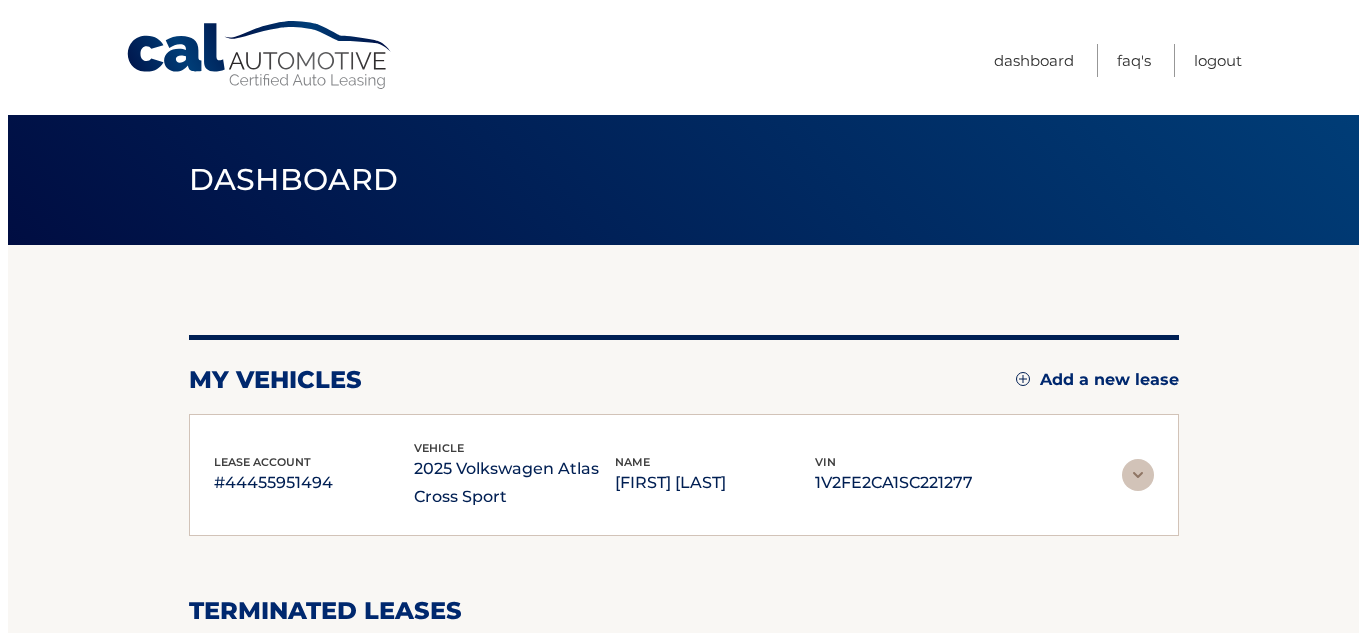 scroll, scrollTop: 0, scrollLeft: 0, axis: both 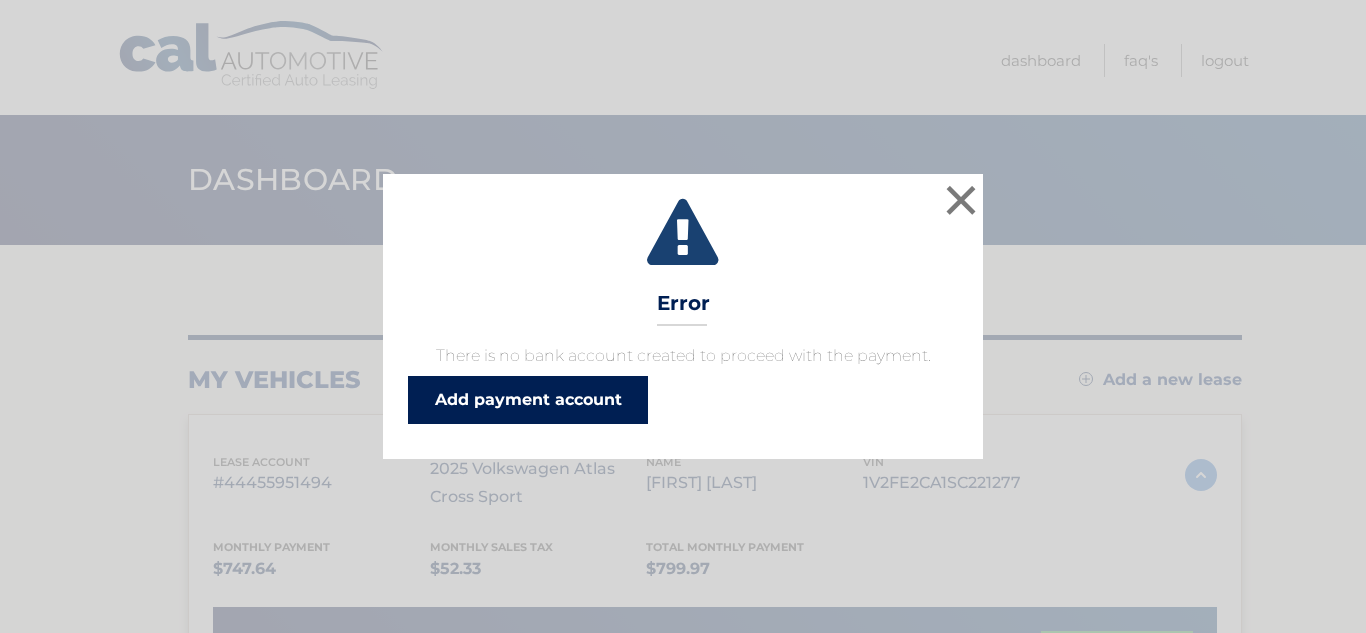 drag, startPoint x: 586, startPoint y: 396, endPoint x: 524, endPoint y: 426, distance: 68.8767 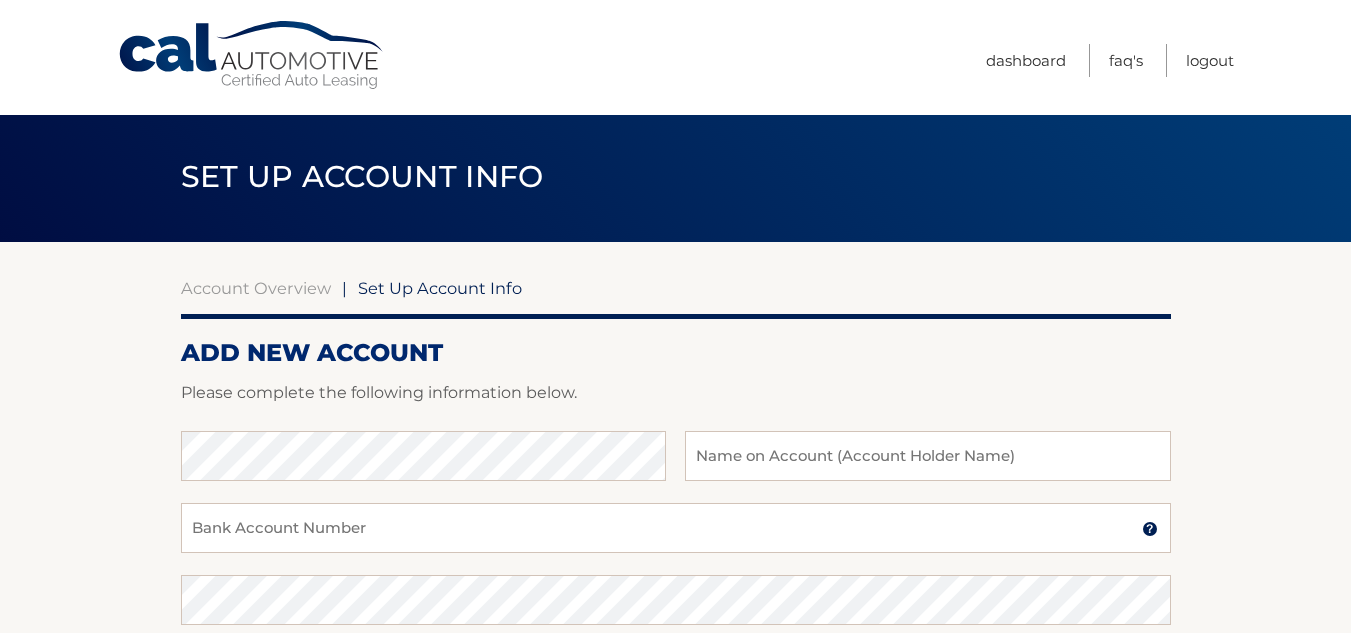 scroll, scrollTop: 0, scrollLeft: 0, axis: both 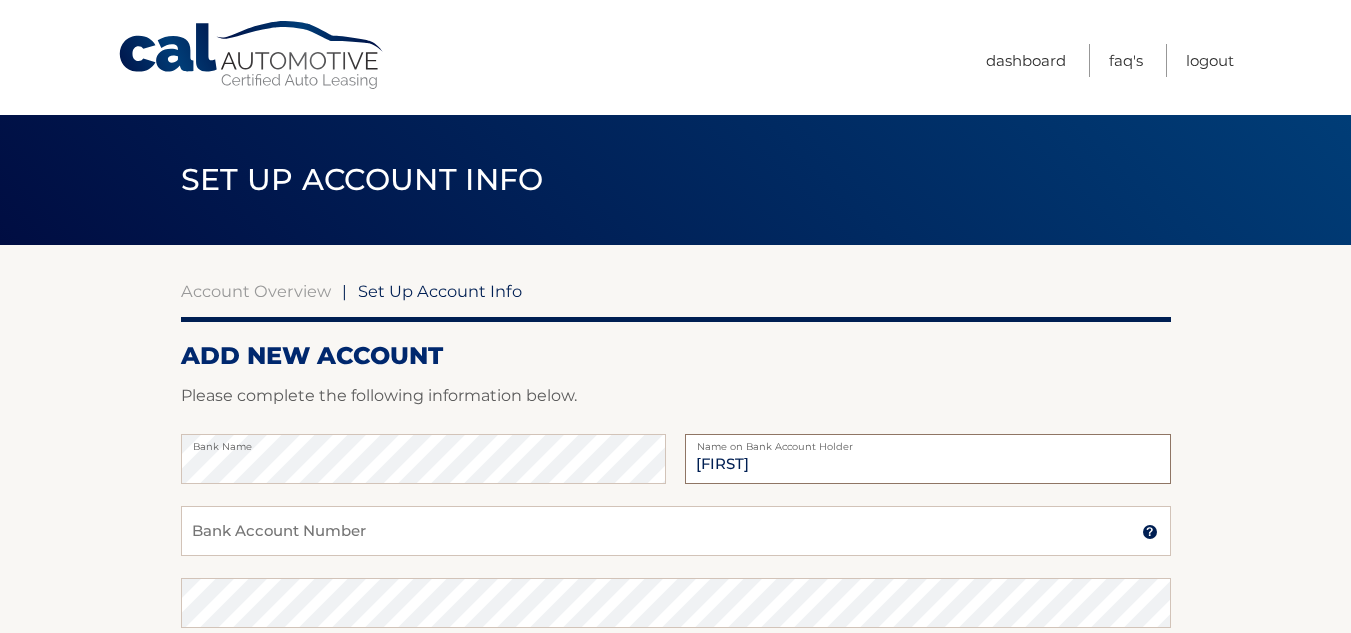 type on "[FIRST] [LAST]" 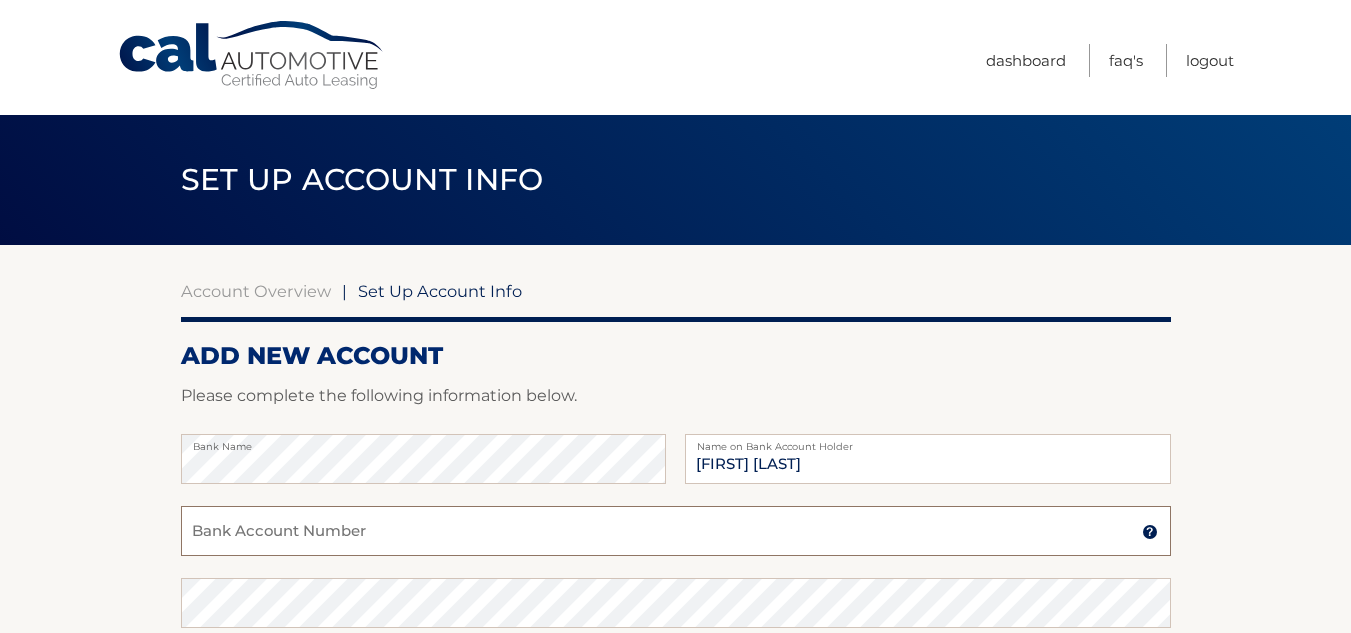 click on "Bank Account Number" at bounding box center [676, 531] 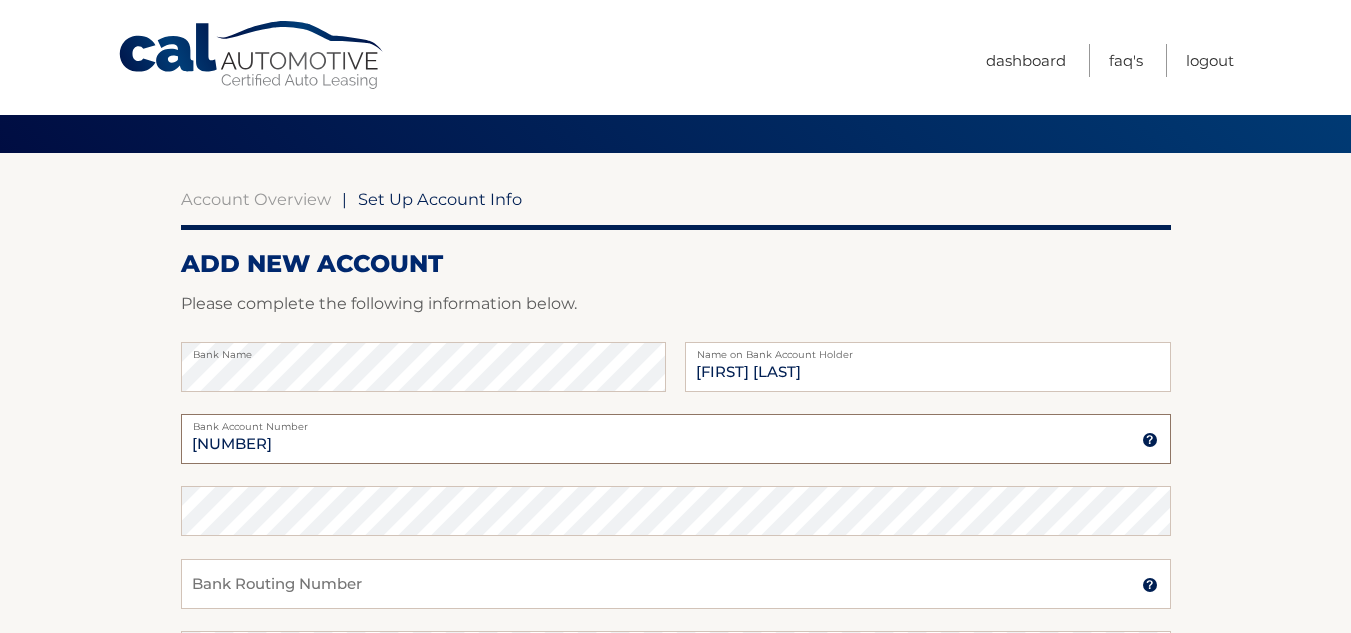 scroll, scrollTop: 100, scrollLeft: 0, axis: vertical 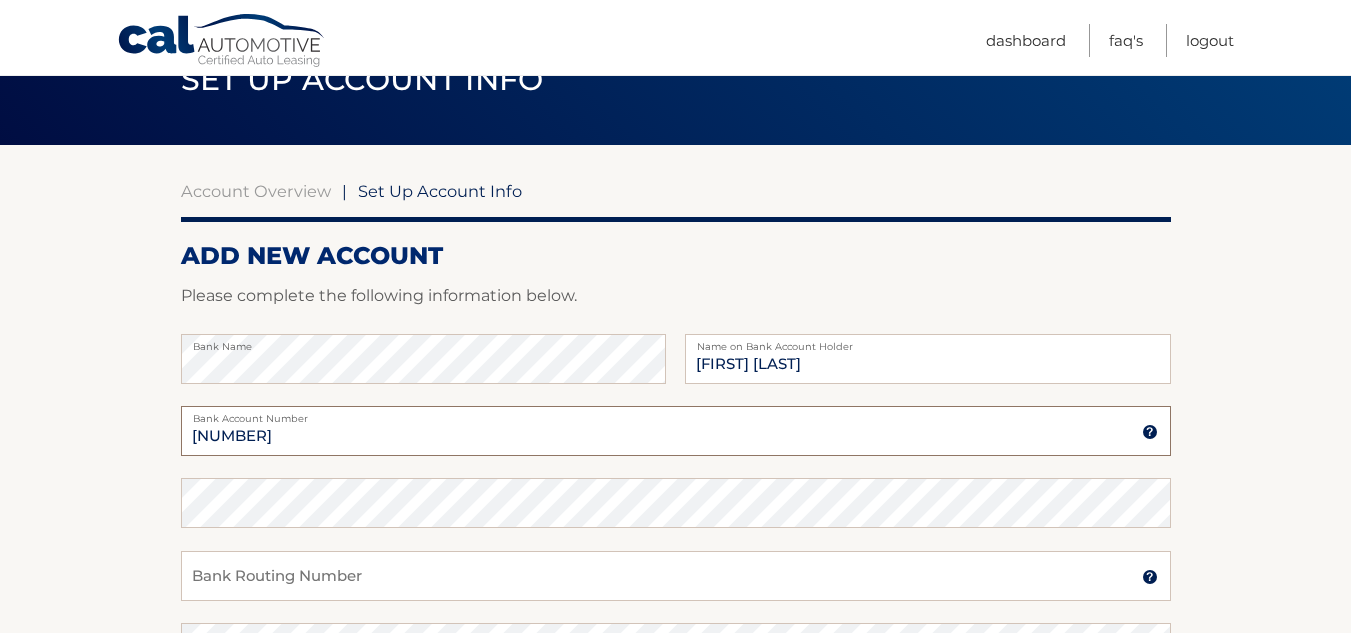type on "7106244267" 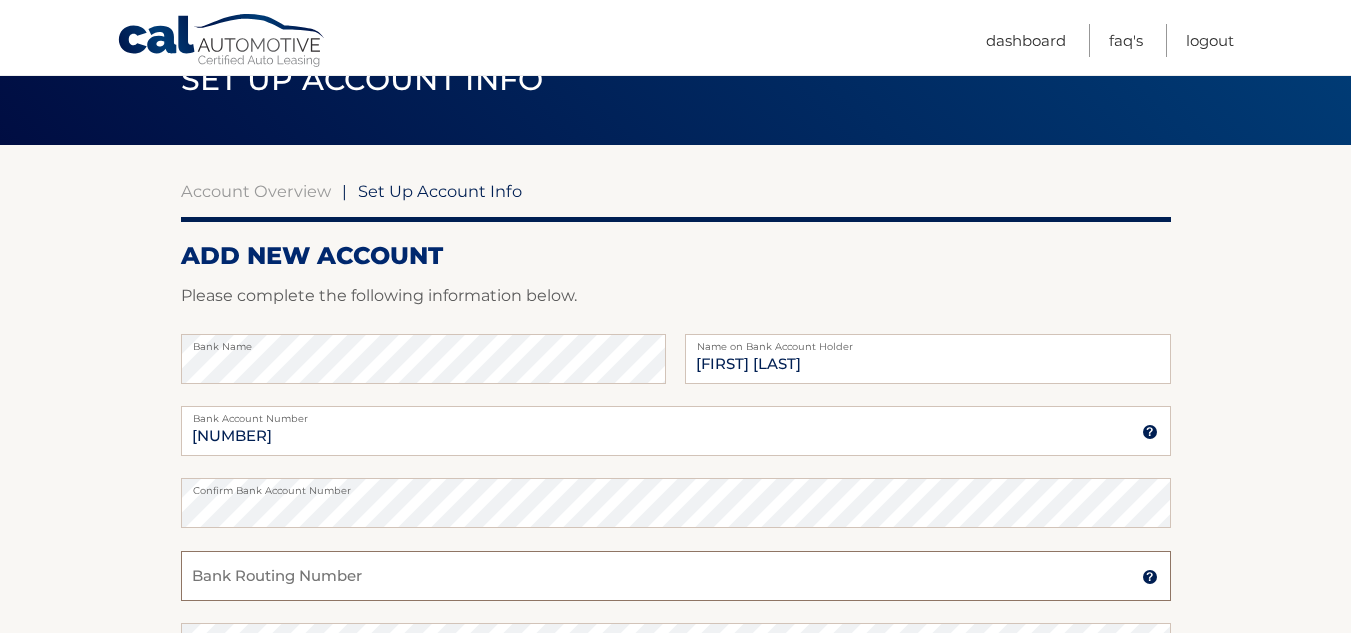 click on "Bank Routing Number" at bounding box center (676, 576) 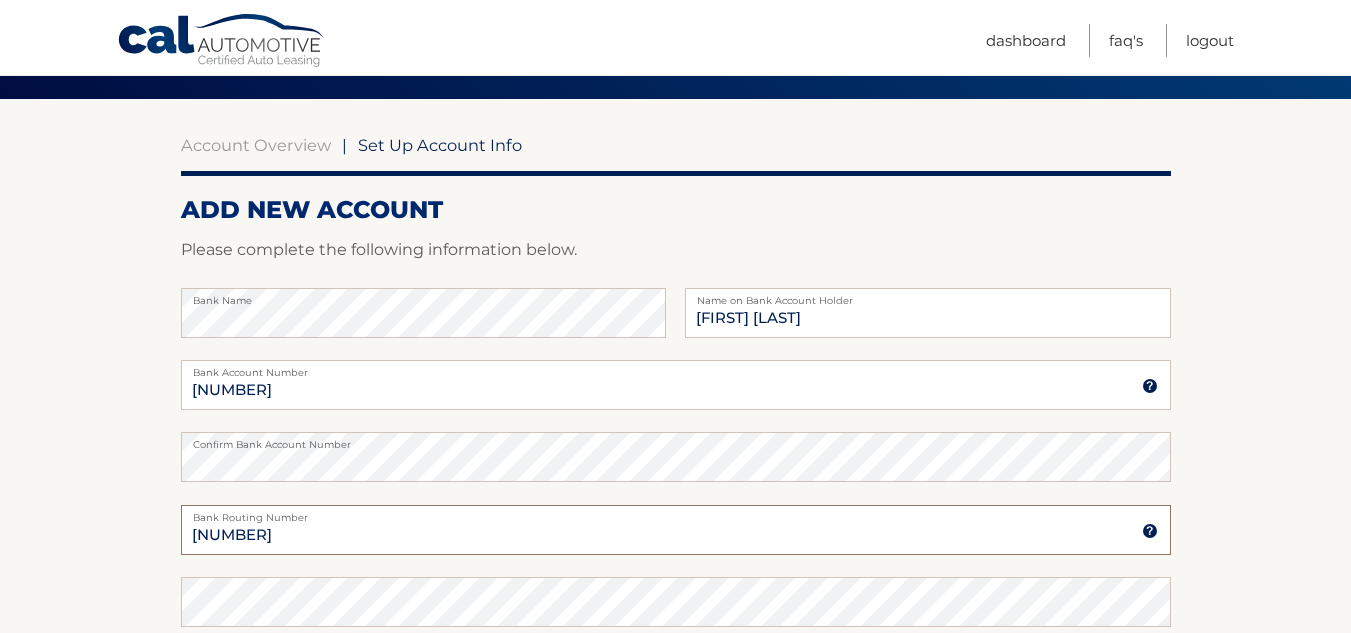 scroll, scrollTop: 300, scrollLeft: 0, axis: vertical 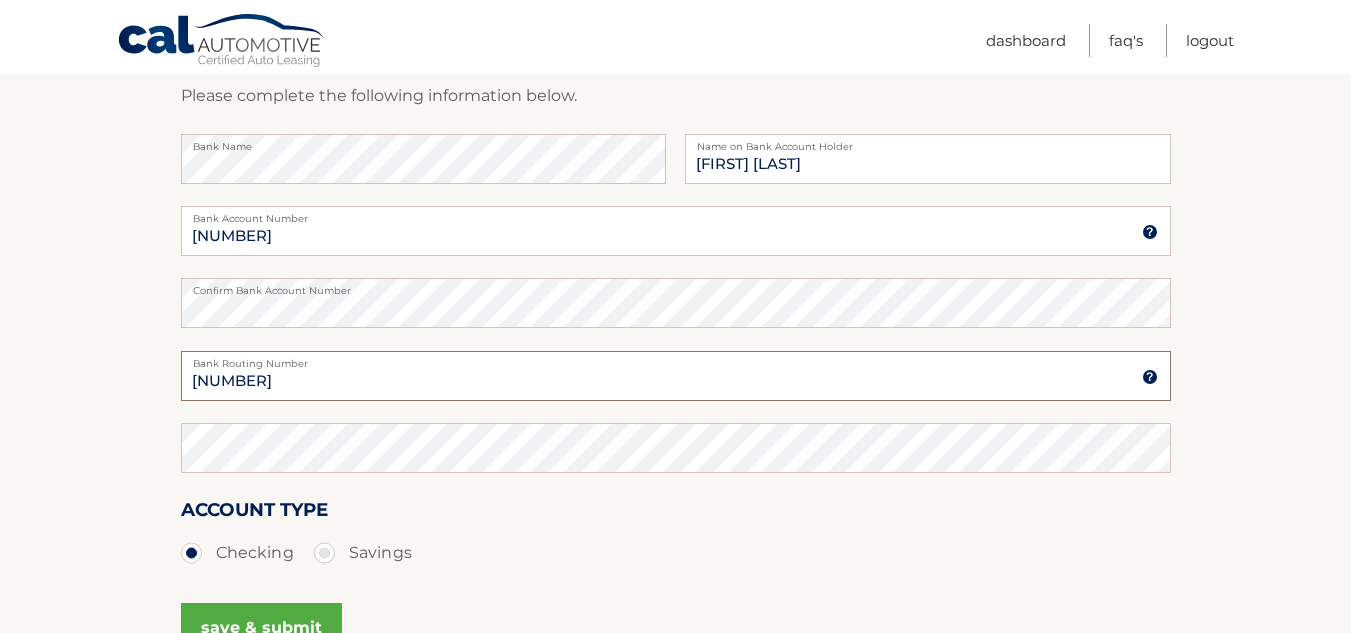 type on "063107513" 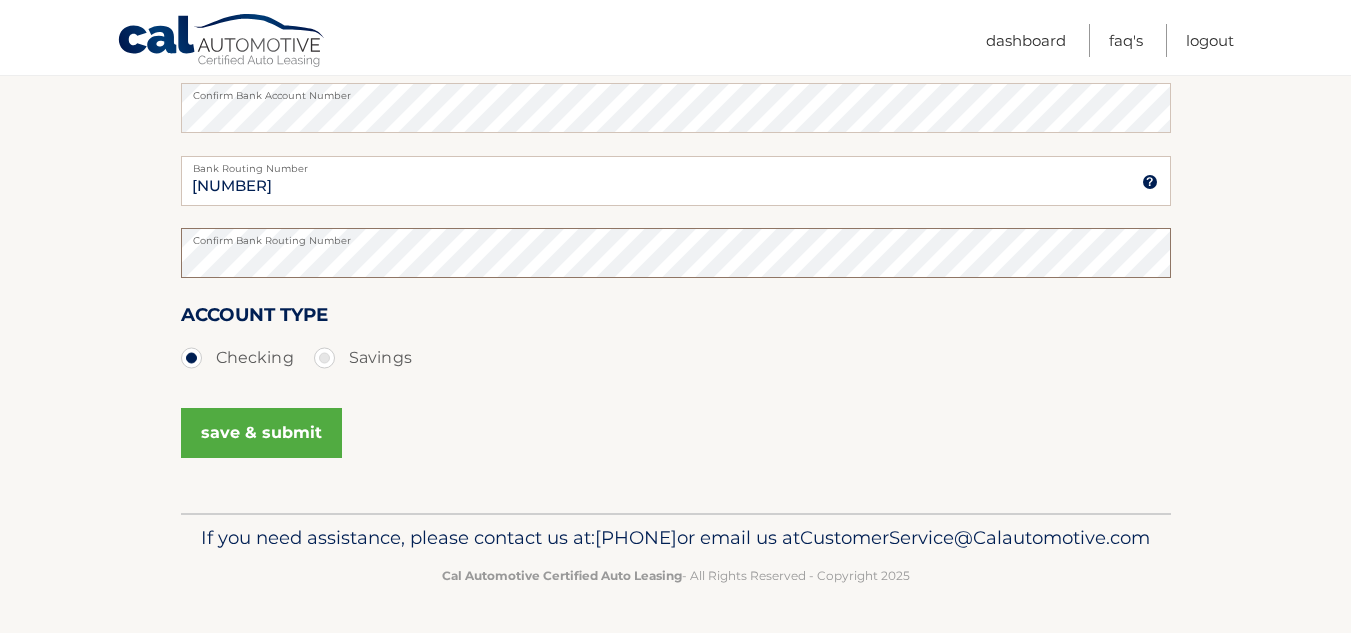 scroll, scrollTop: 500, scrollLeft: 0, axis: vertical 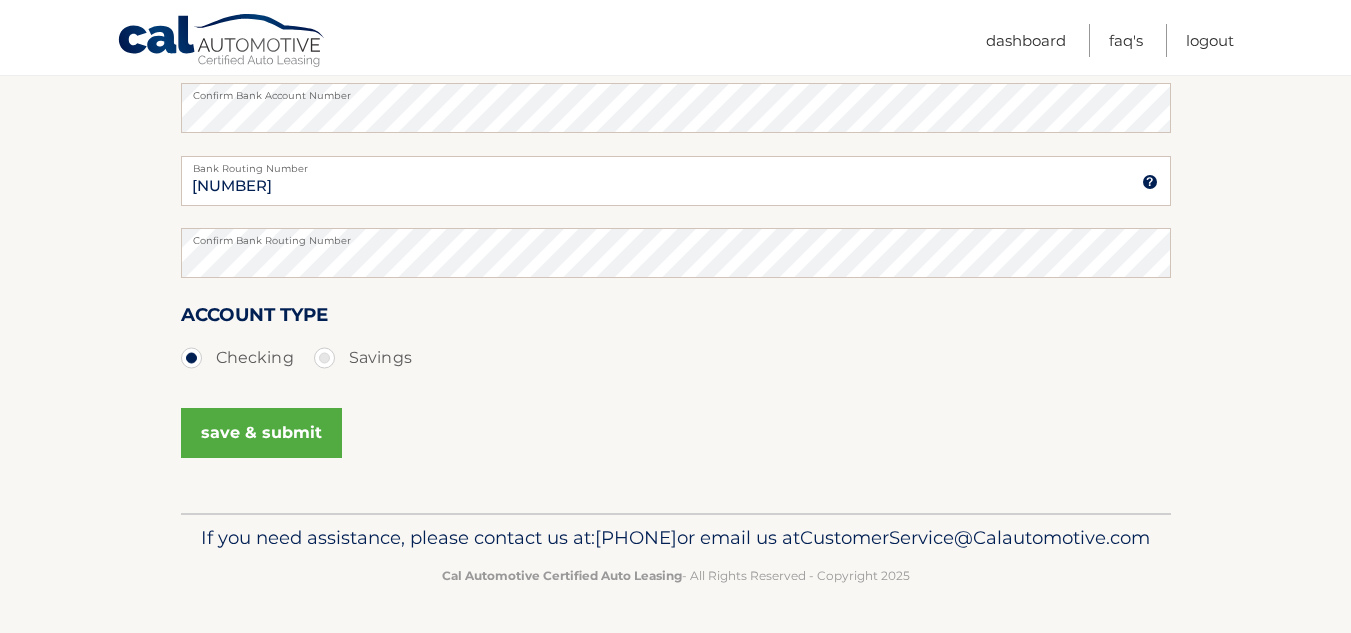 click on "save & submit" at bounding box center (261, 433) 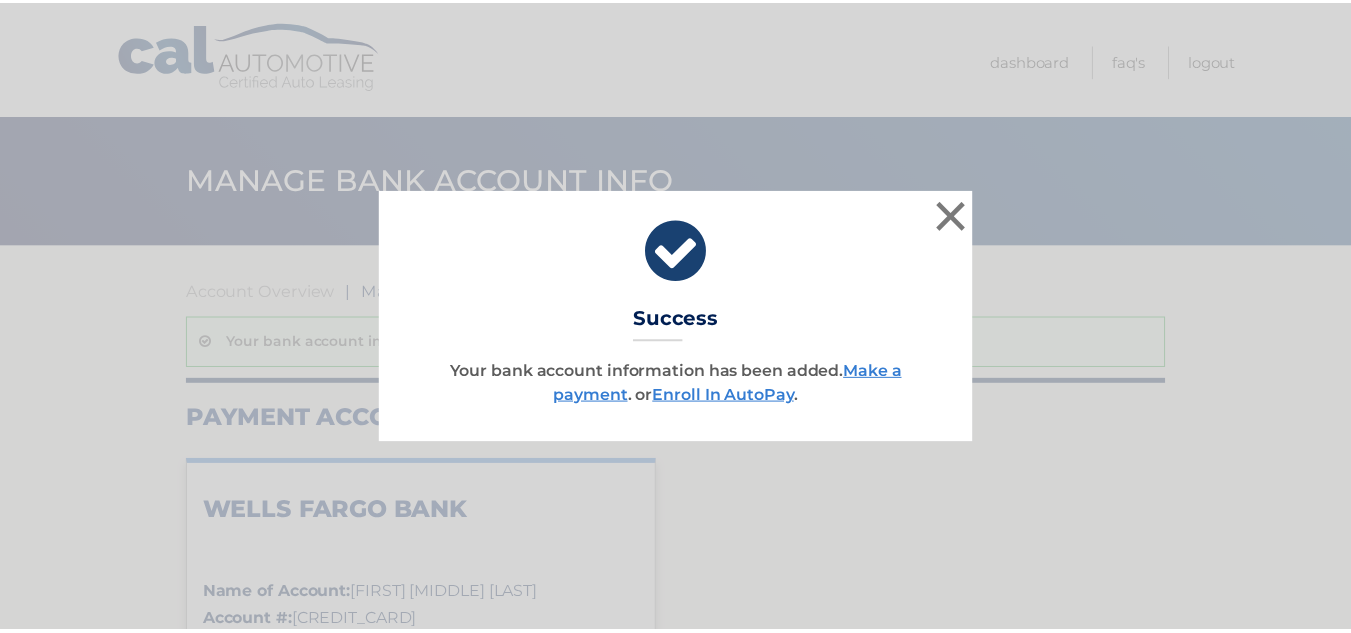 scroll, scrollTop: 0, scrollLeft: 0, axis: both 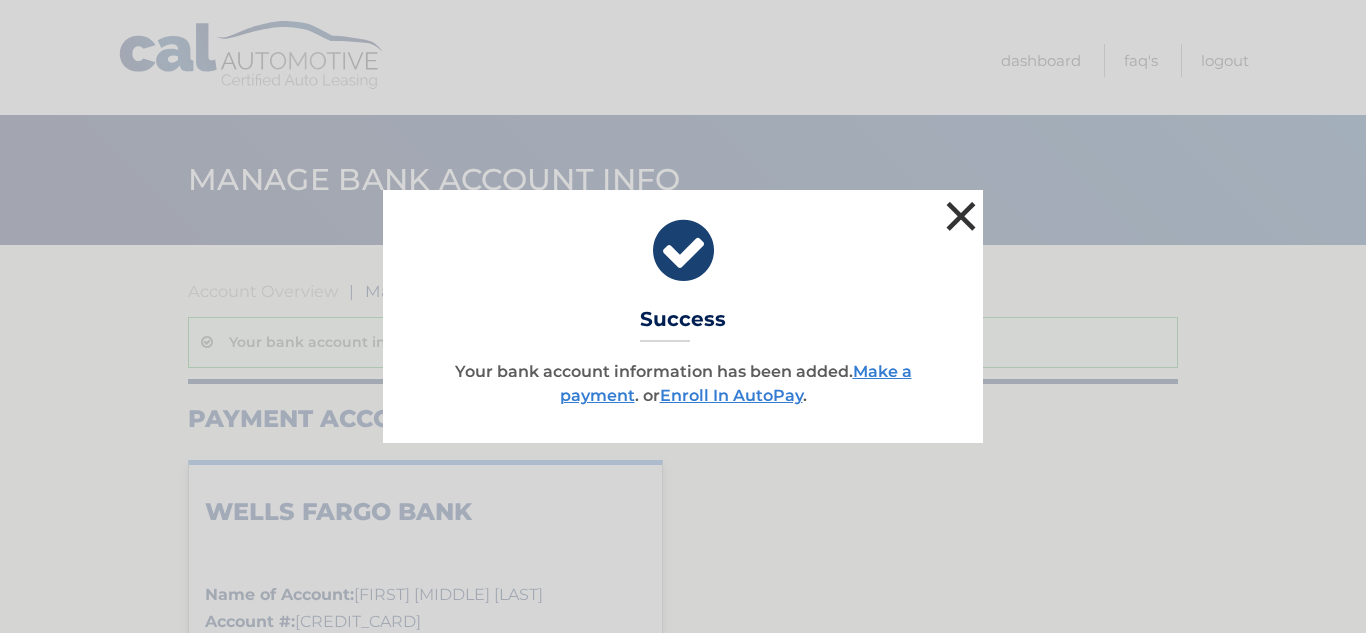 click on "×" at bounding box center (961, 216) 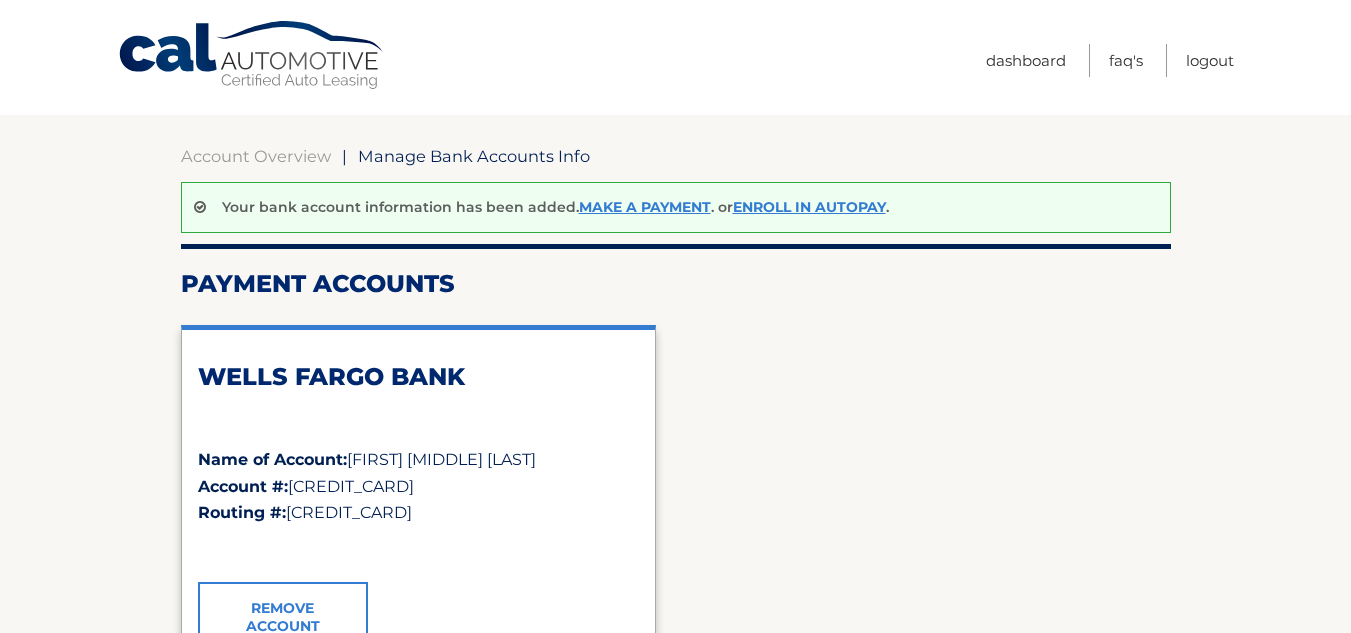 scroll, scrollTop: 0, scrollLeft: 0, axis: both 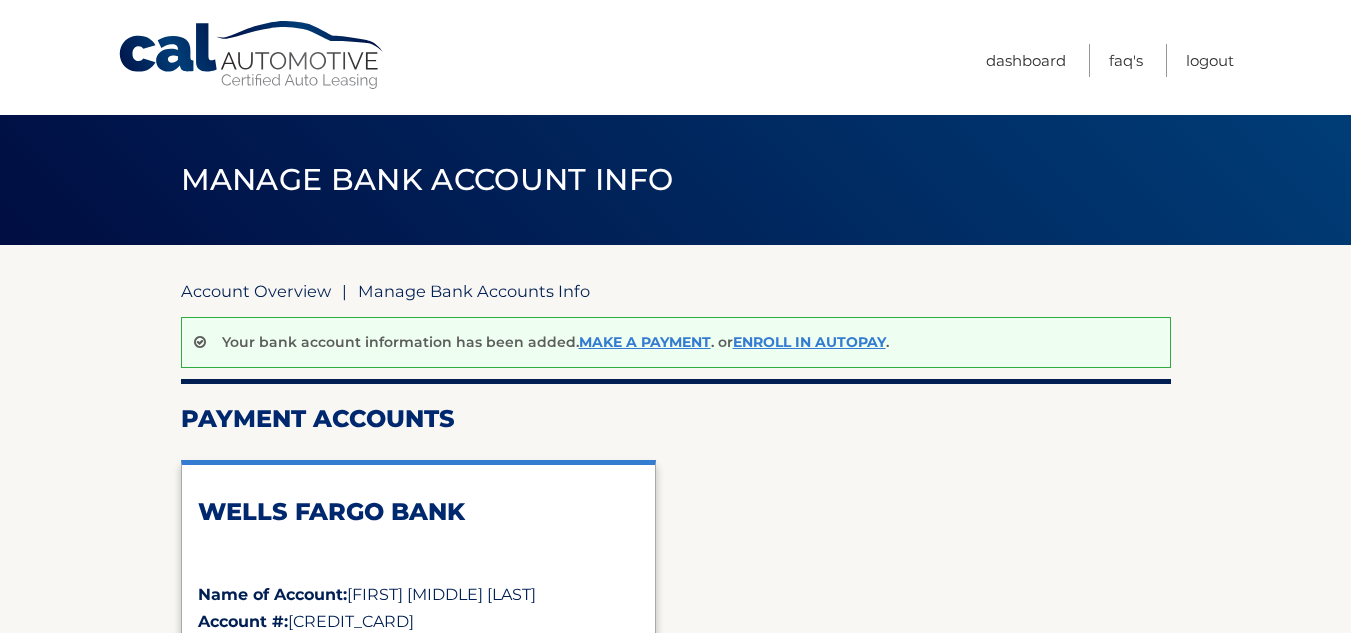 click on "Account Overview" at bounding box center (256, 291) 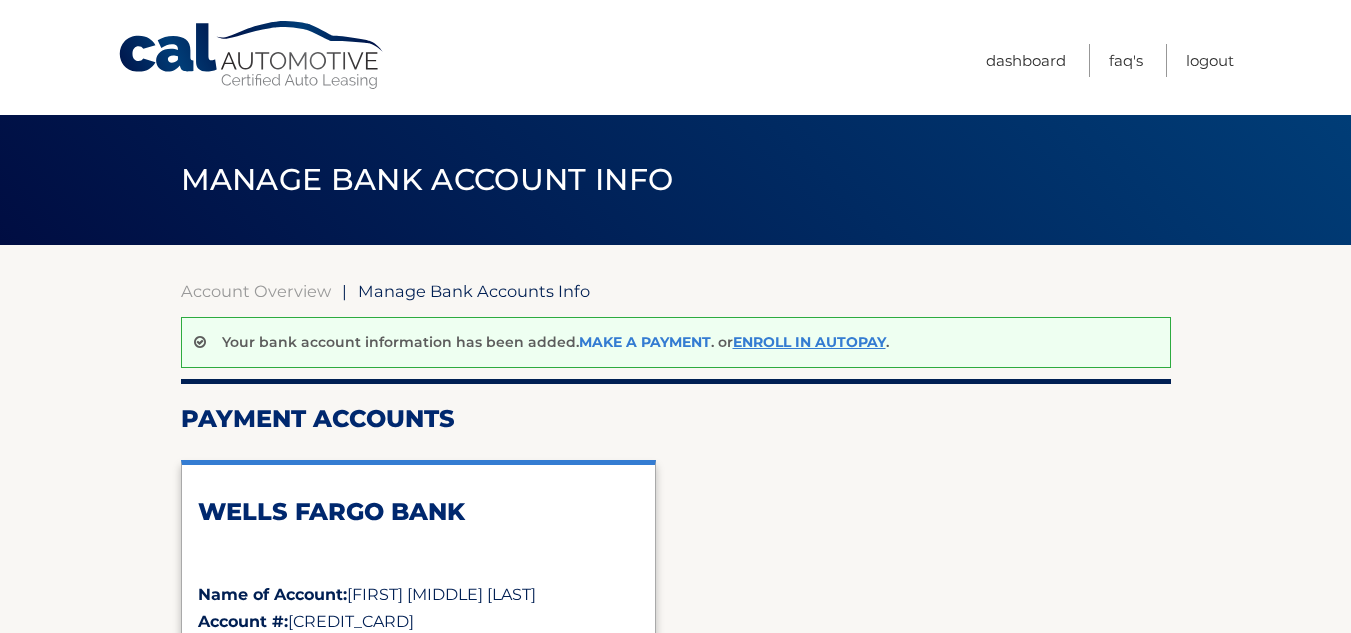 click on "Make a payment" at bounding box center (645, 342) 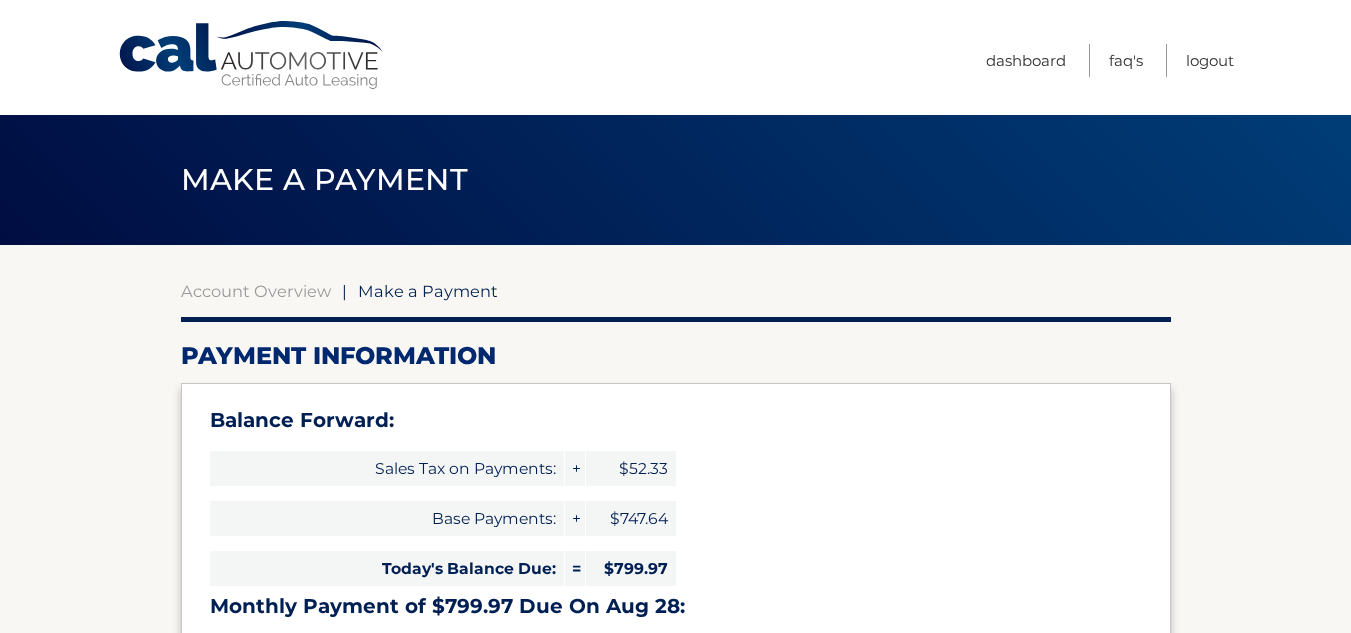 select on "N2Y5ZjY5MjAtNTJlZi00NGZiLWFiNTgtNWM5ZjY0ZDFhYWNk" 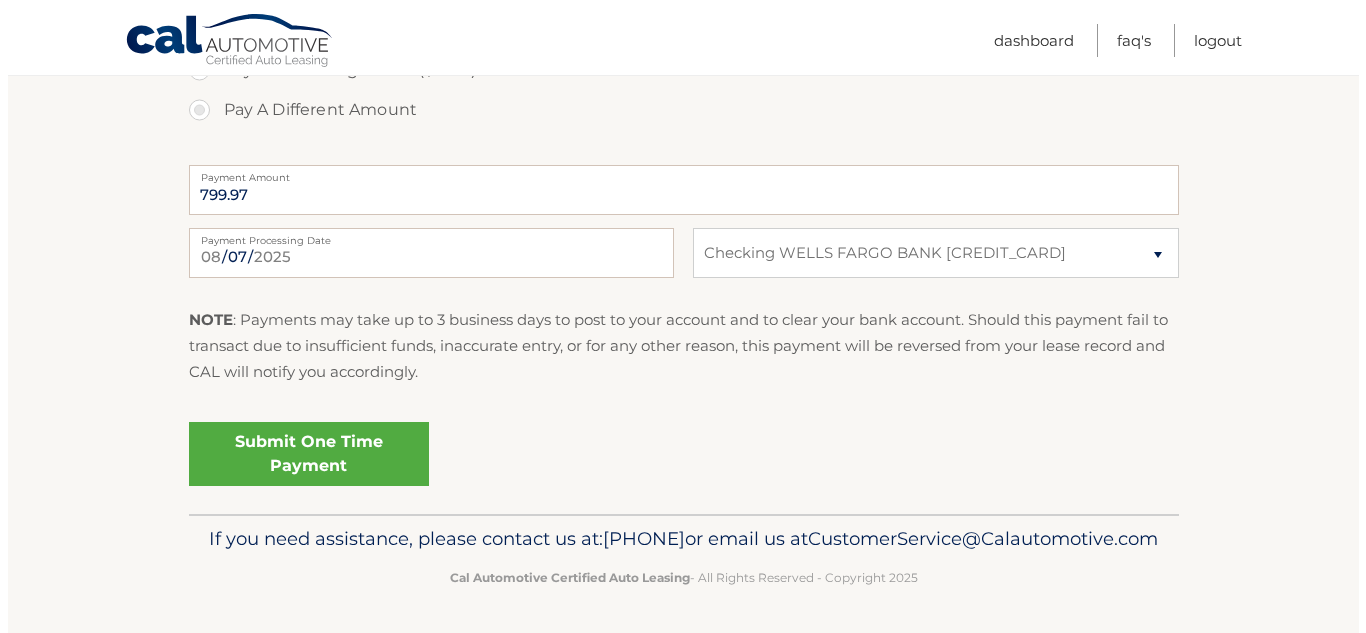 scroll, scrollTop: 900, scrollLeft: 0, axis: vertical 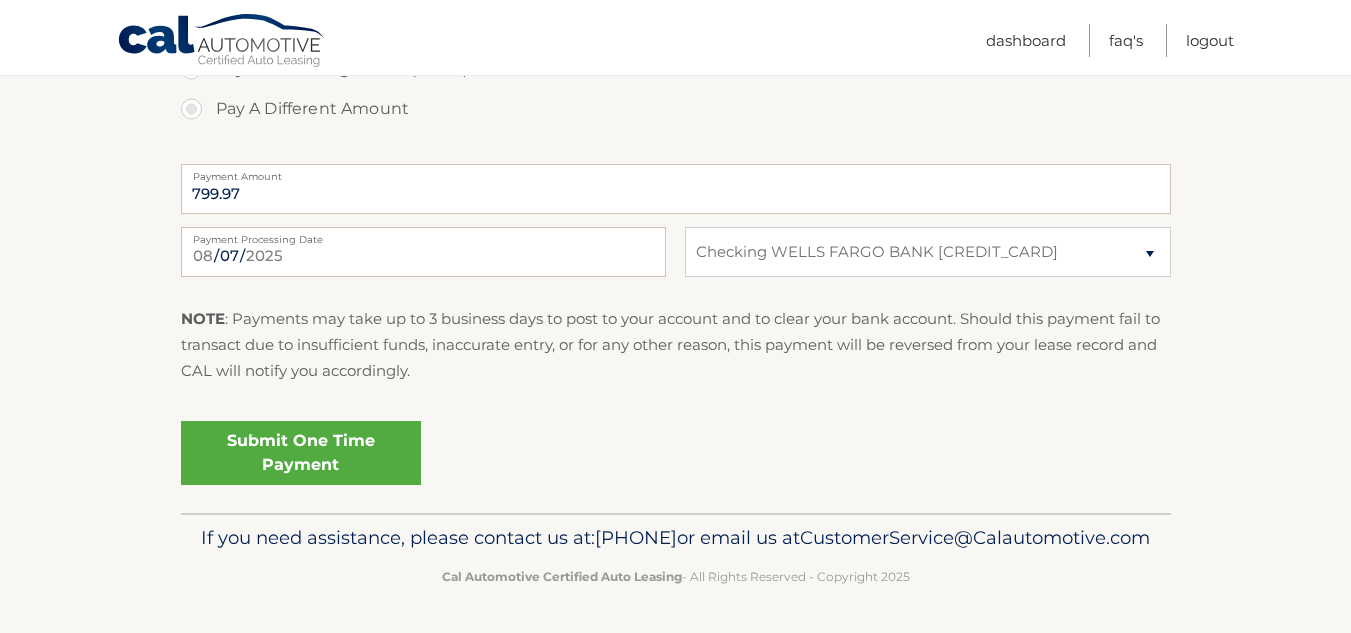 click on "Submit One Time Payment" at bounding box center [301, 453] 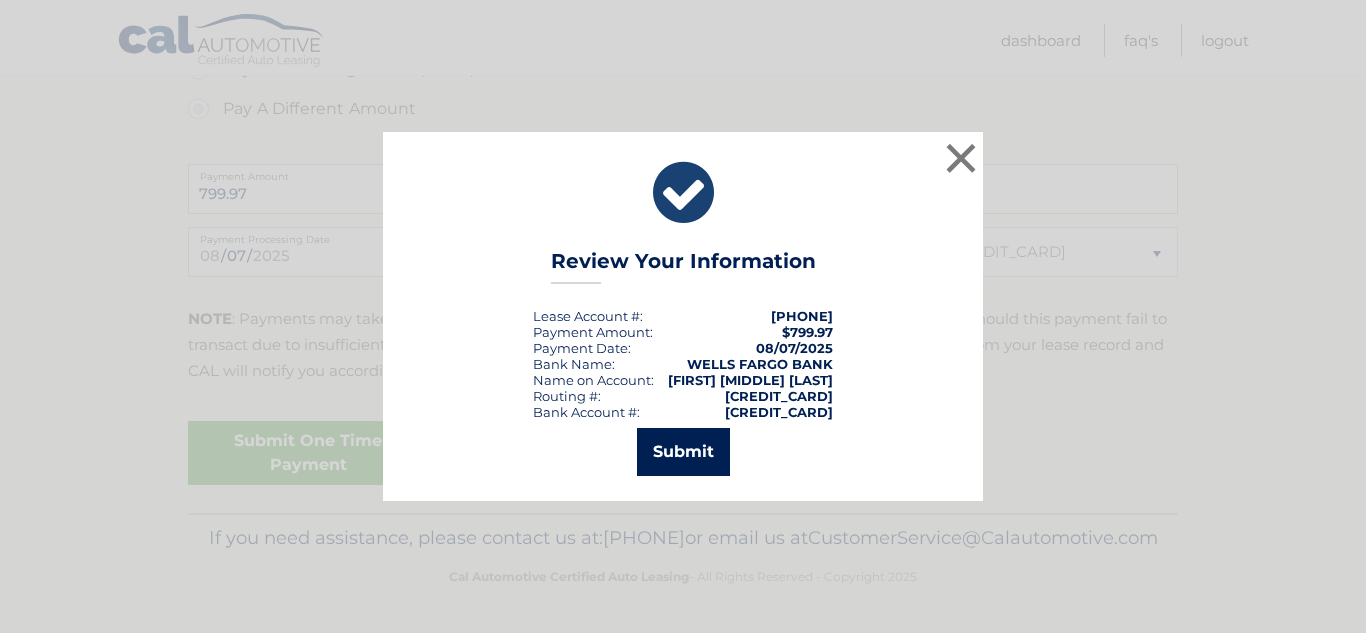 click on "Submit" at bounding box center [683, 452] 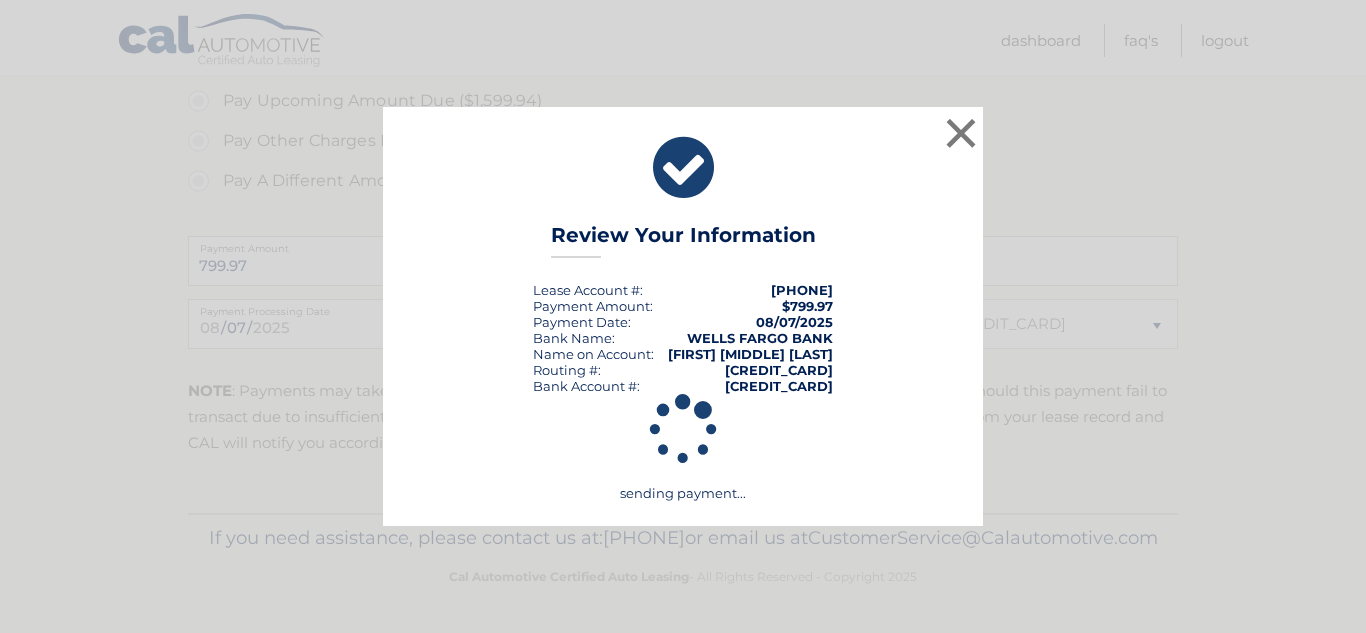 scroll, scrollTop: 859, scrollLeft: 0, axis: vertical 